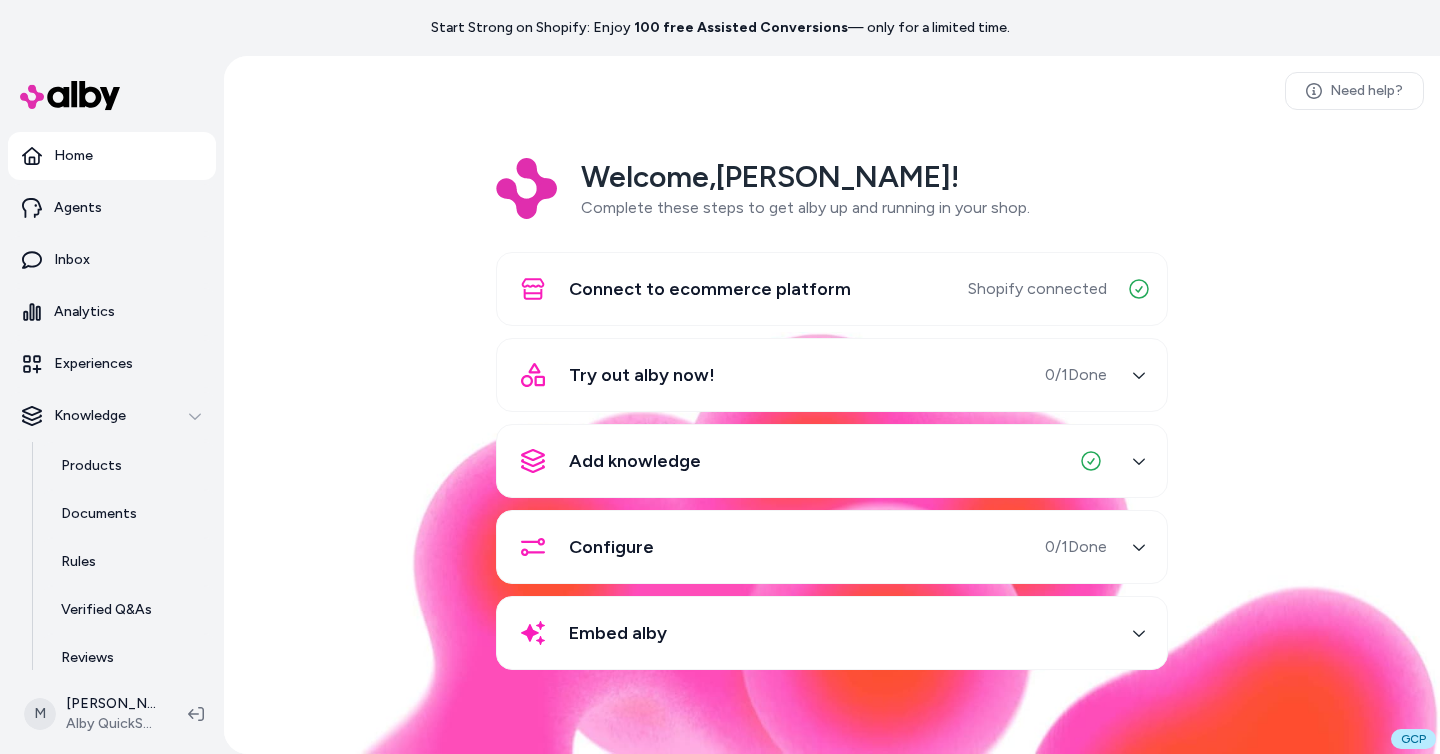 scroll, scrollTop: 0, scrollLeft: 0, axis: both 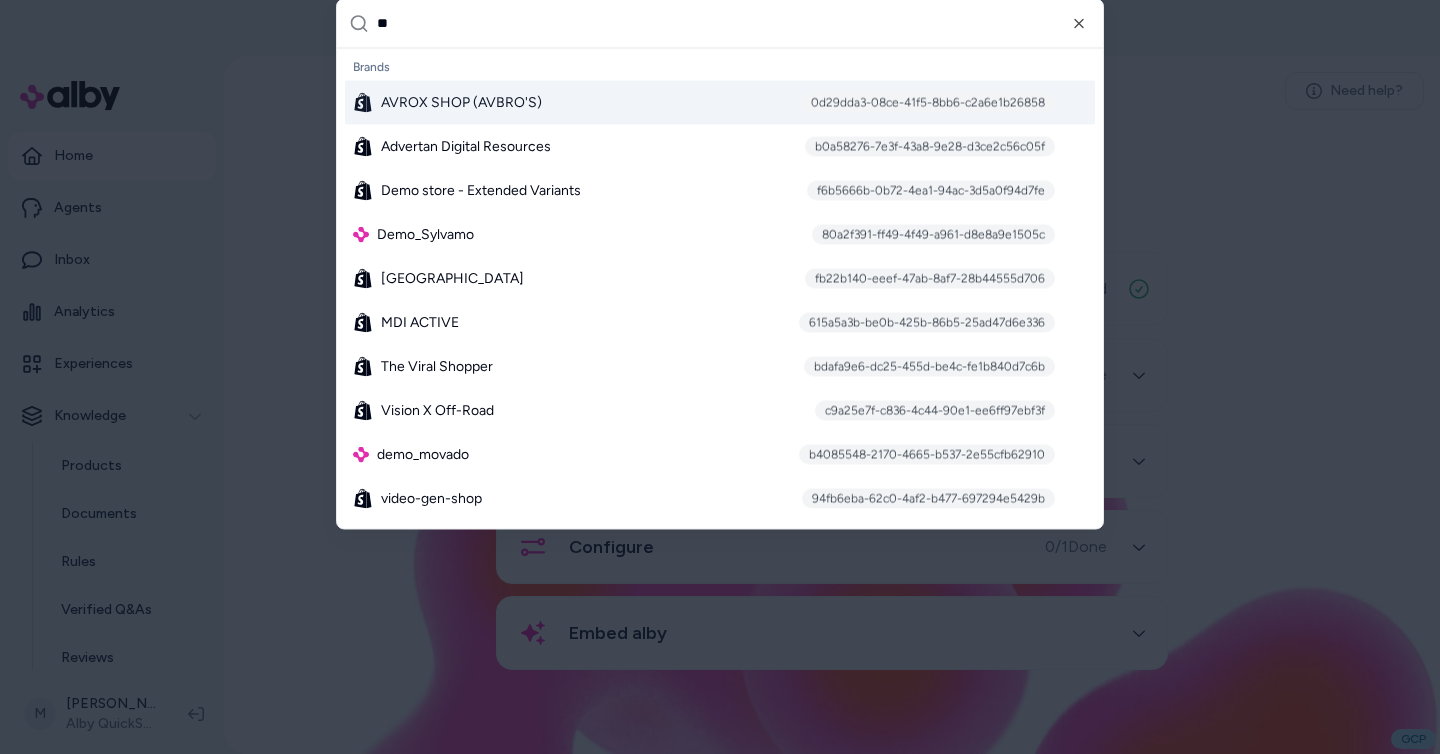 type on "*" 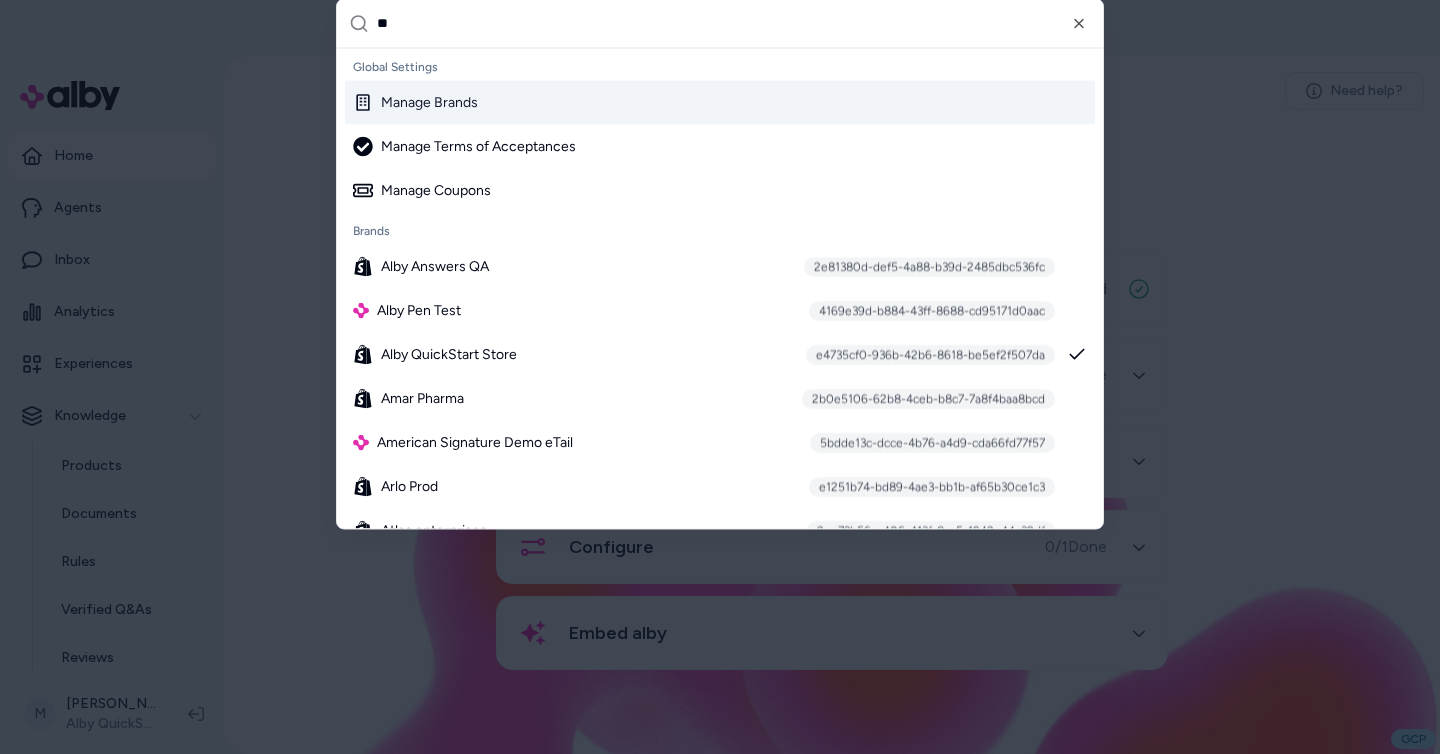 type on "***" 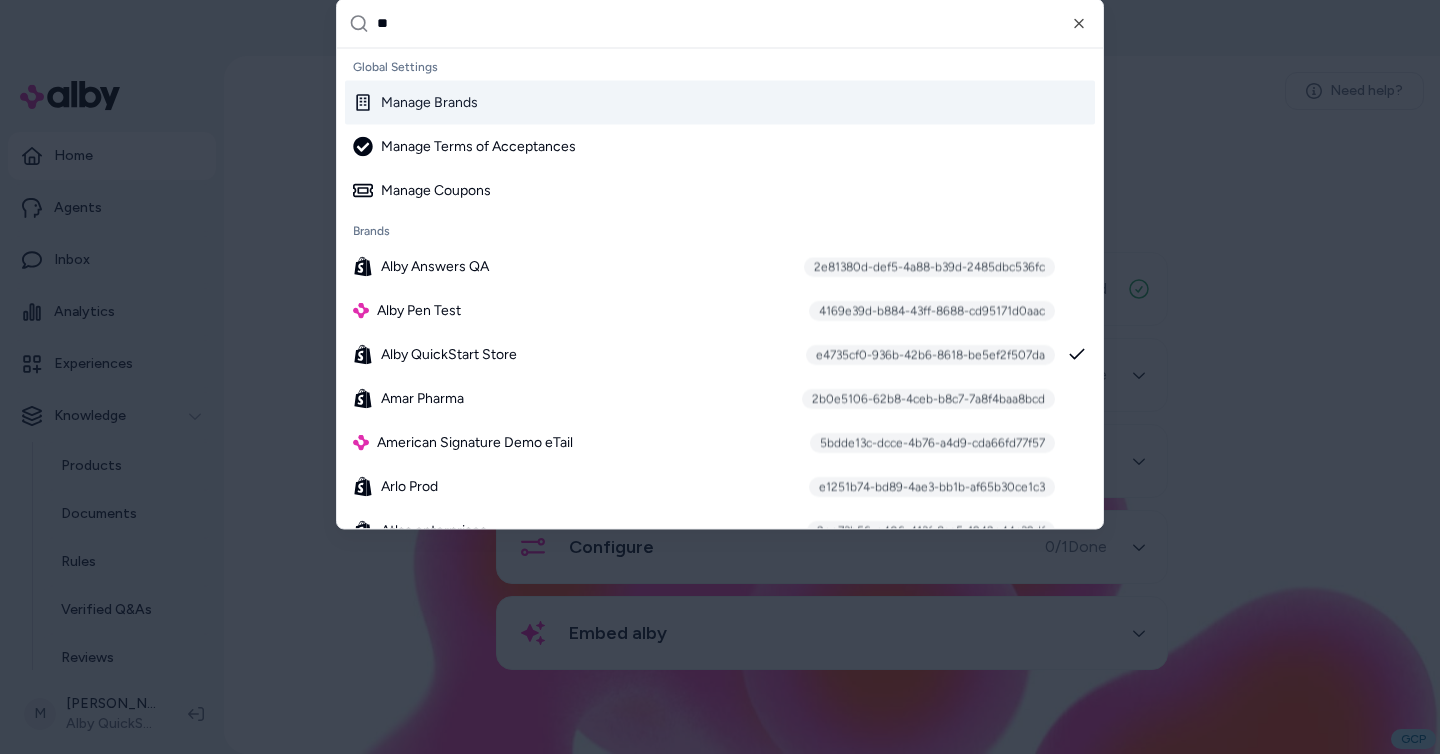 type on "***" 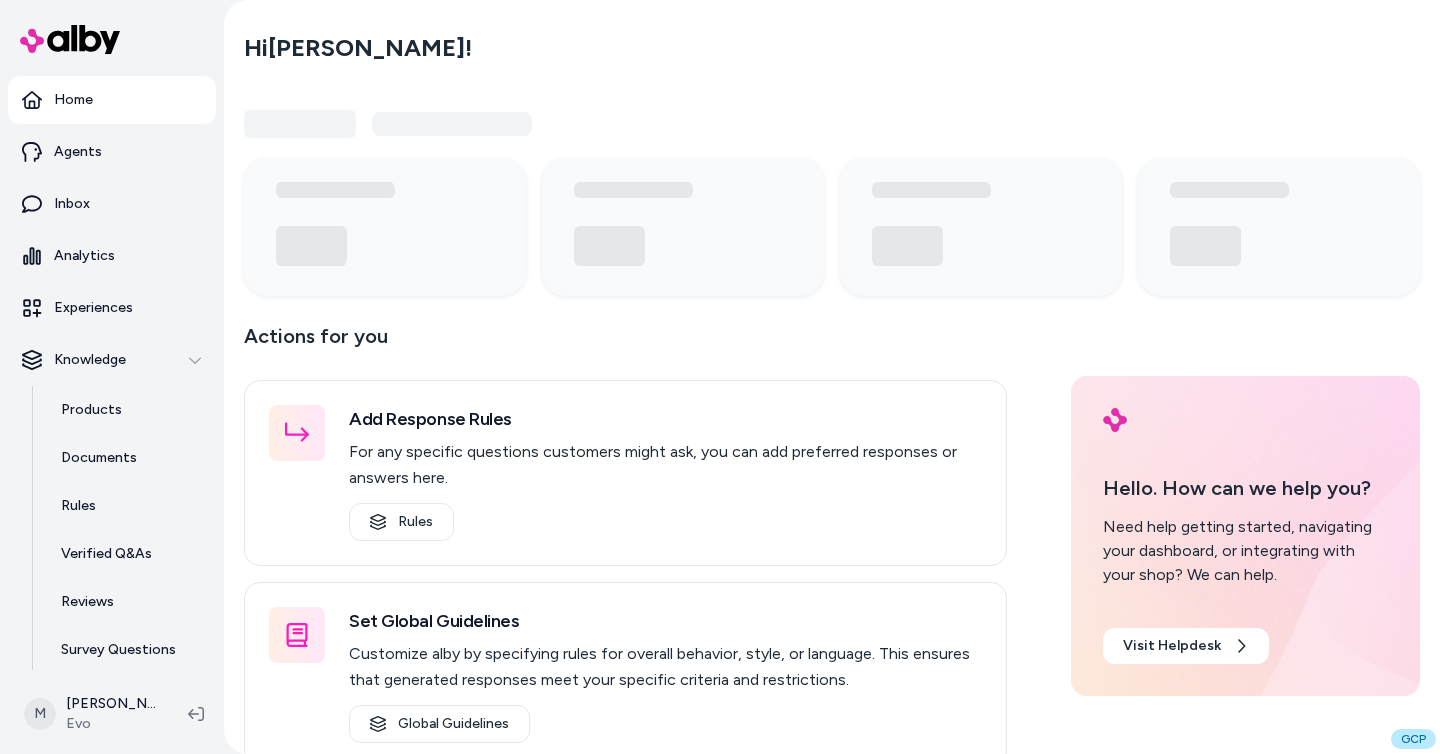 scroll, scrollTop: 0, scrollLeft: 0, axis: both 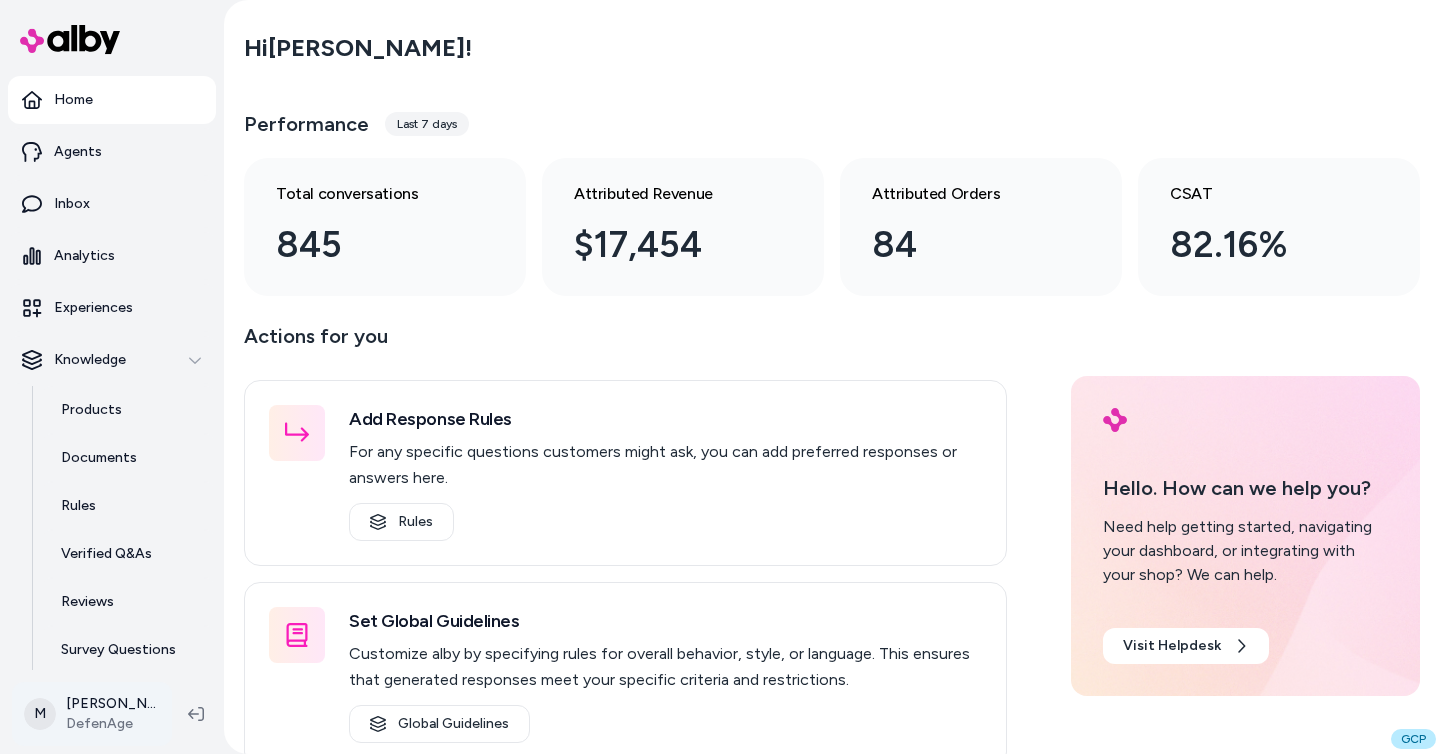 click on "Home Agents Inbox Analytics Experiences Knowledge Products Documents Rules Verified Q&As Reviews Survey Questions Integrations M Matt McKinney DefenAge Hi  Matt ! Performance Last 7 days Total conversations   845 Attributed Revenue   $17,454 Attributed Orders   84 CSAT   82.16% Actions for you Add Response Rules For any specific questions customers might ask, you can add preferred responses or answers here. Rules Set Global Guidelines Customize alby by specifying rules for overall behavior, style, or language. This ensures that generated responses meet your specific criteria and restrictions. Global Guidelines Configure Experiences Control the shopper-facing experience by choosing where alby appears, the types of questions alby can answer (skills), and customizing the look and feel. Experiences Hello. How can we help you? Need help getting started, navigating your dashboard, or integrating with your shop? We can help. Visit Helpdesk  GCP" at bounding box center [720, 377] 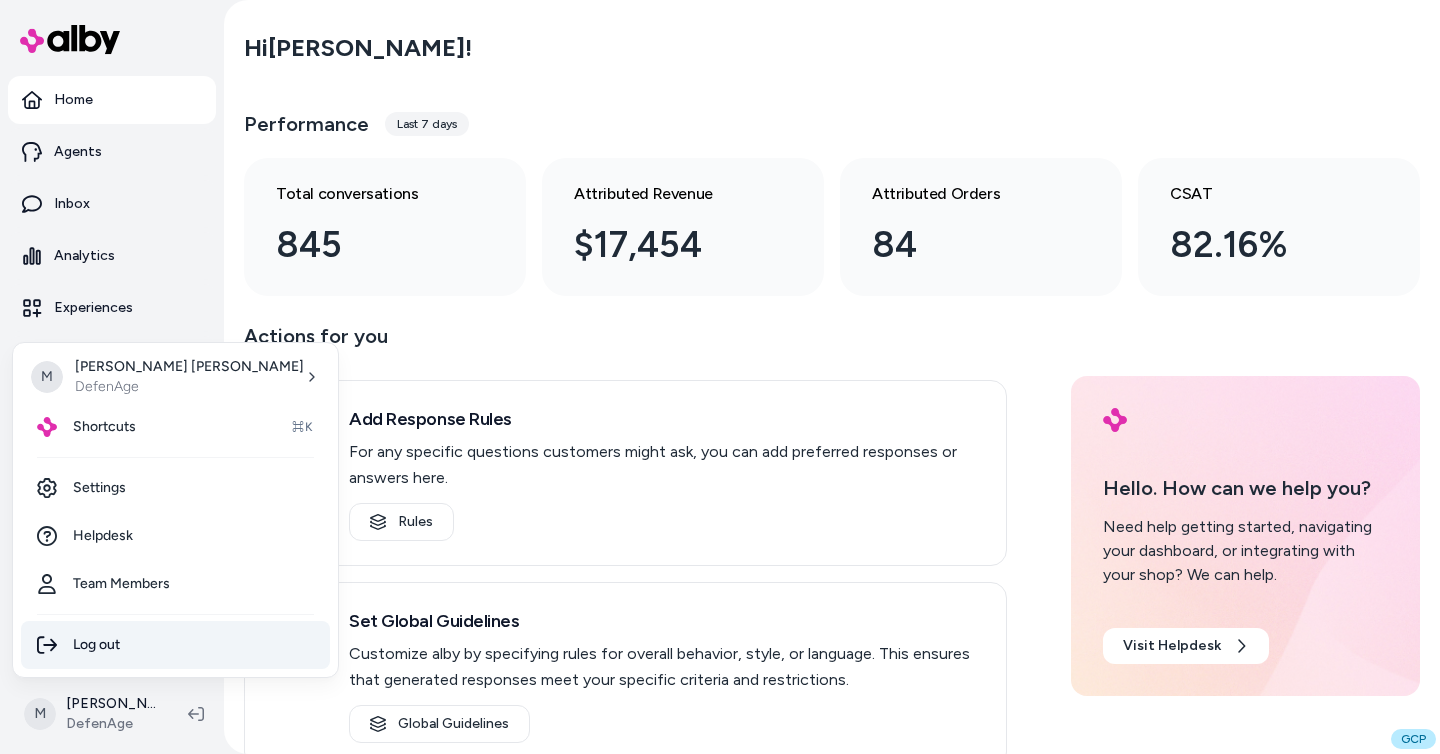 click on "Log out" at bounding box center [175, 645] 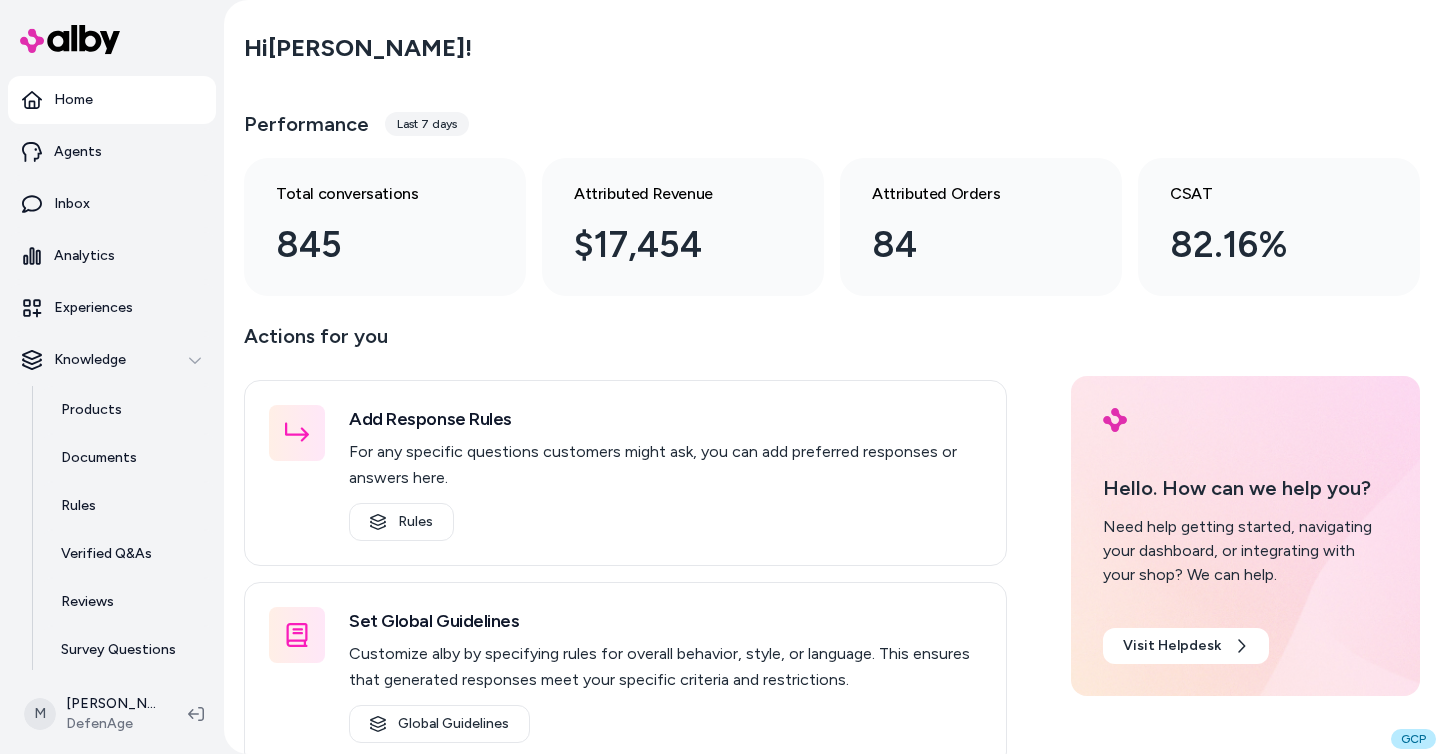 type 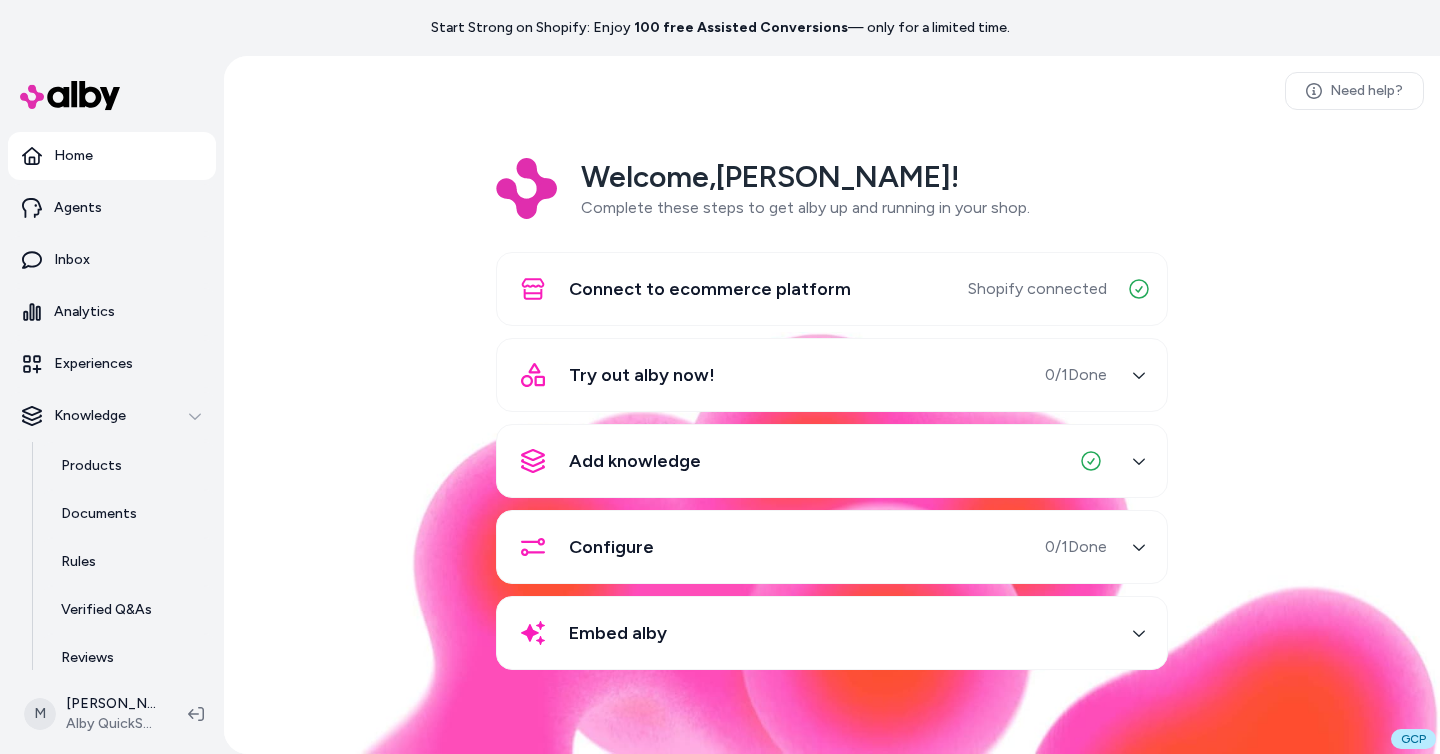 scroll, scrollTop: 0, scrollLeft: 0, axis: both 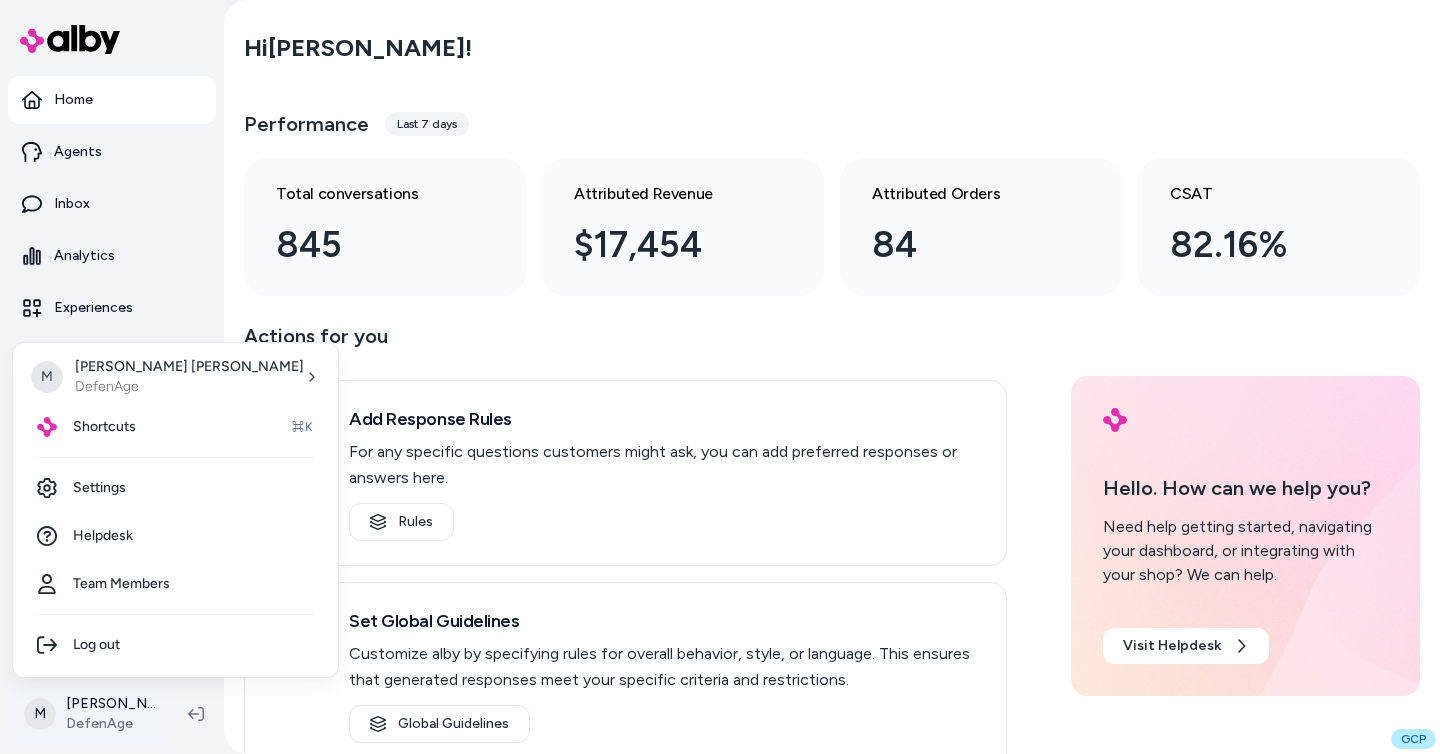 click on "Home Agents Inbox Analytics Experiences Knowledge Products Documents Rules Verified Q&As Reviews Survey Questions Integrations M [PERSON_NAME] DefenAge Hi  [PERSON_NAME] ! Performance Last 7 days Total conversations   845 Attributed Revenue   $17,454 Attributed Orders   84 CSAT   82.16% Actions for you Add Response Rules For any specific questions customers might ask, you can add preferred responses or answers here. Rules Set Global Guidelines Customize alby by specifying rules for overall behavior, style, or language. This ensures that generated responses meet your specific criteria and restrictions. Global Guidelines Configure Experiences Control the shopper-facing experience by choosing where [PERSON_NAME] appears, the types of questions alby can answer (skills), and customizing the look and feel. Experiences Hello. How can we help you? Need help getting started, navigating your dashboard, or integrating with your shop? We can help. Visit Helpdesk  GCP M [PERSON_NAME] DefenAge Shortcuts ⌘K Settings Helpdesk Team Members" at bounding box center (720, 377) 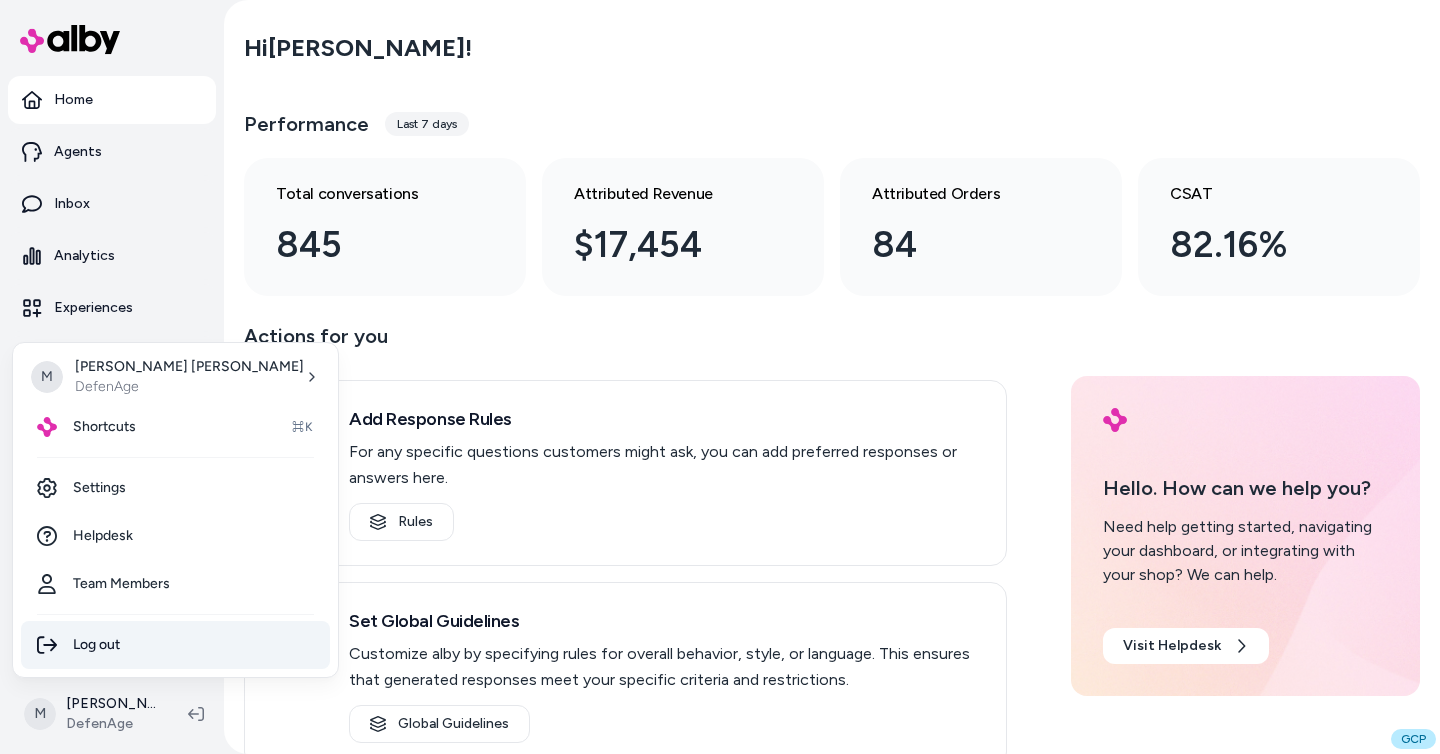 click on "Log out" at bounding box center (175, 645) 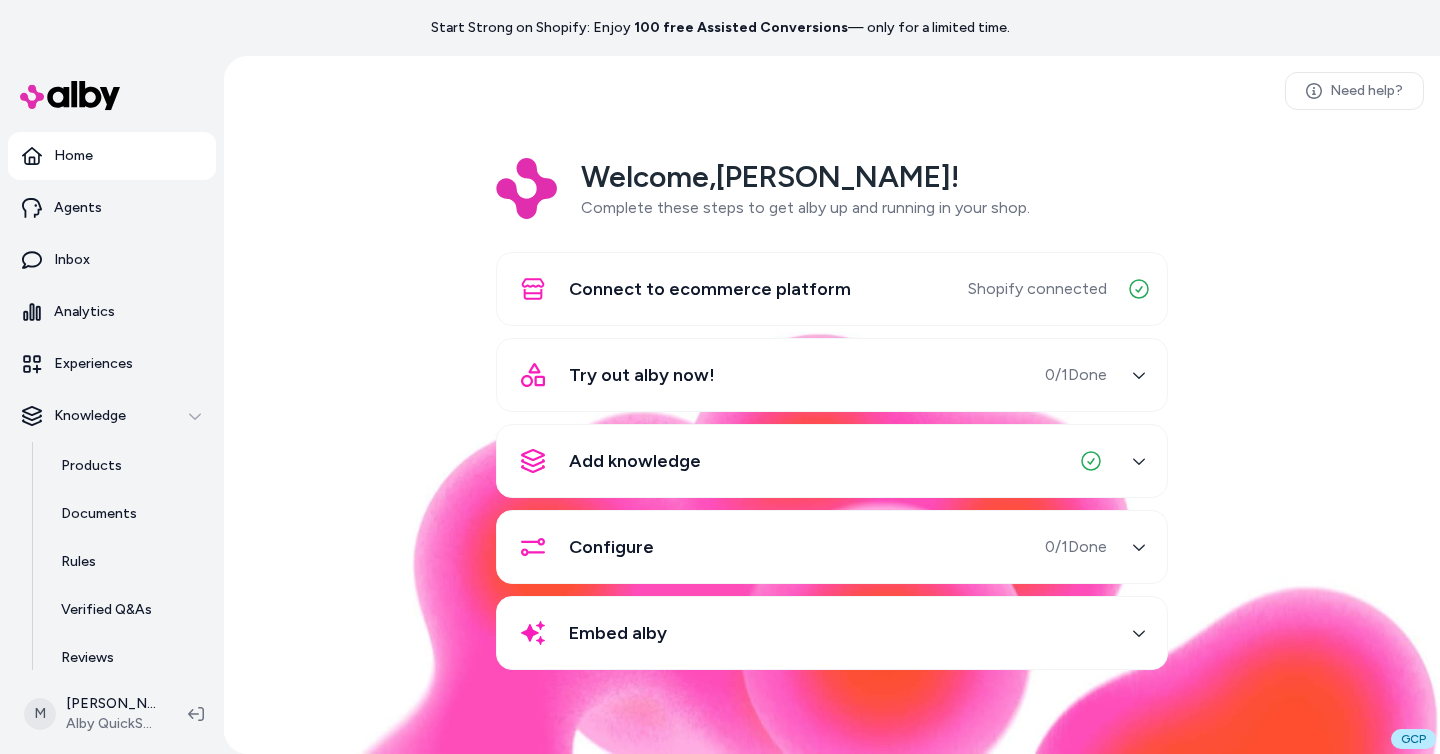 scroll, scrollTop: 0, scrollLeft: 0, axis: both 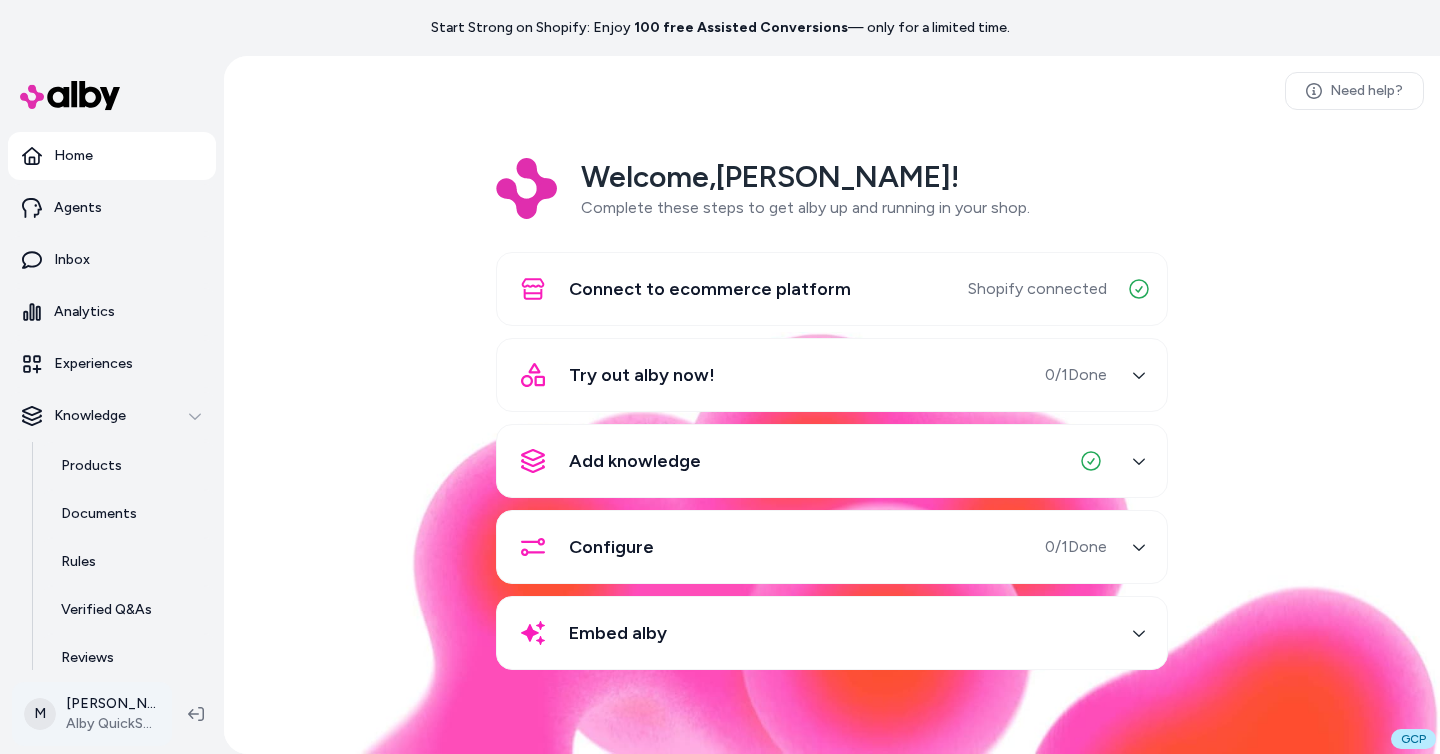 click on "Start Strong on Shopify: Enjoy   100 free Assisted Conversions  — only for a limited time. Home Agents Inbox Analytics Experiences Knowledge Products Documents Rules Verified Q&As Reviews Survey Questions Integrations M [PERSON_NAME] Alby QuickStart Store Need help? Welcome,  [PERSON_NAME] ! Complete these steps to get alby up and running in your shop. Connect to ecommerce platform Shopify connected   Try out alby now! 0 / 1  Done Add knowledge Configure 0 / 1  Done Embed alby GCP" at bounding box center [720, 377] 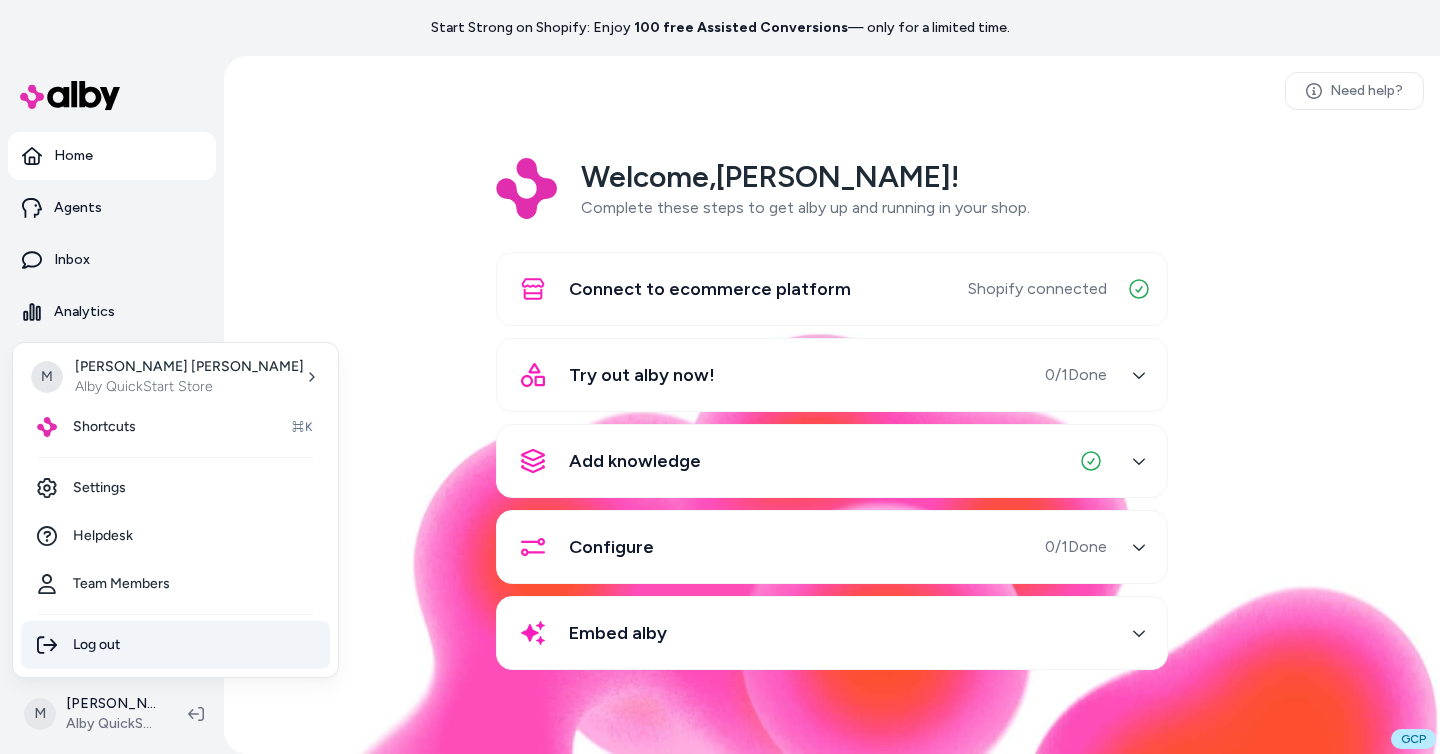 click on "Log out" at bounding box center [175, 645] 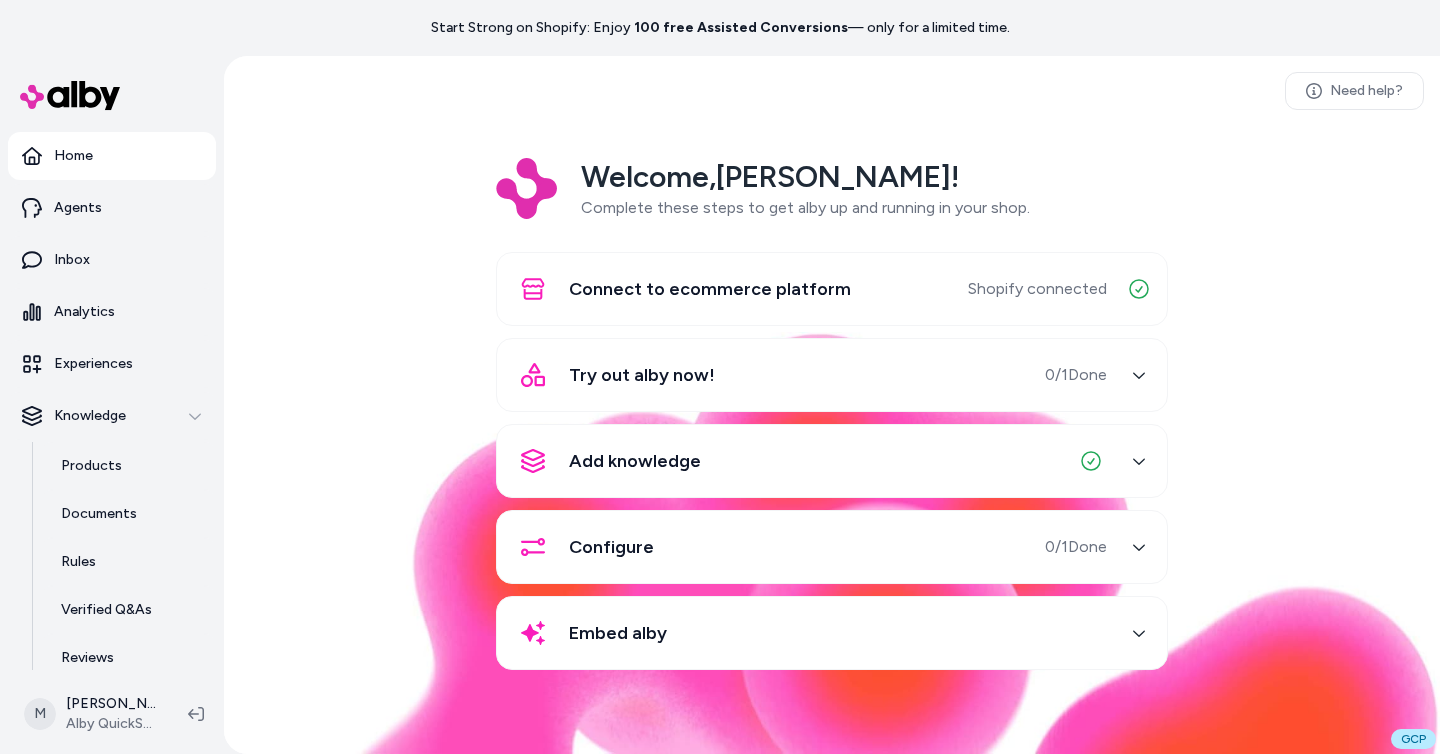 scroll, scrollTop: 0, scrollLeft: 0, axis: both 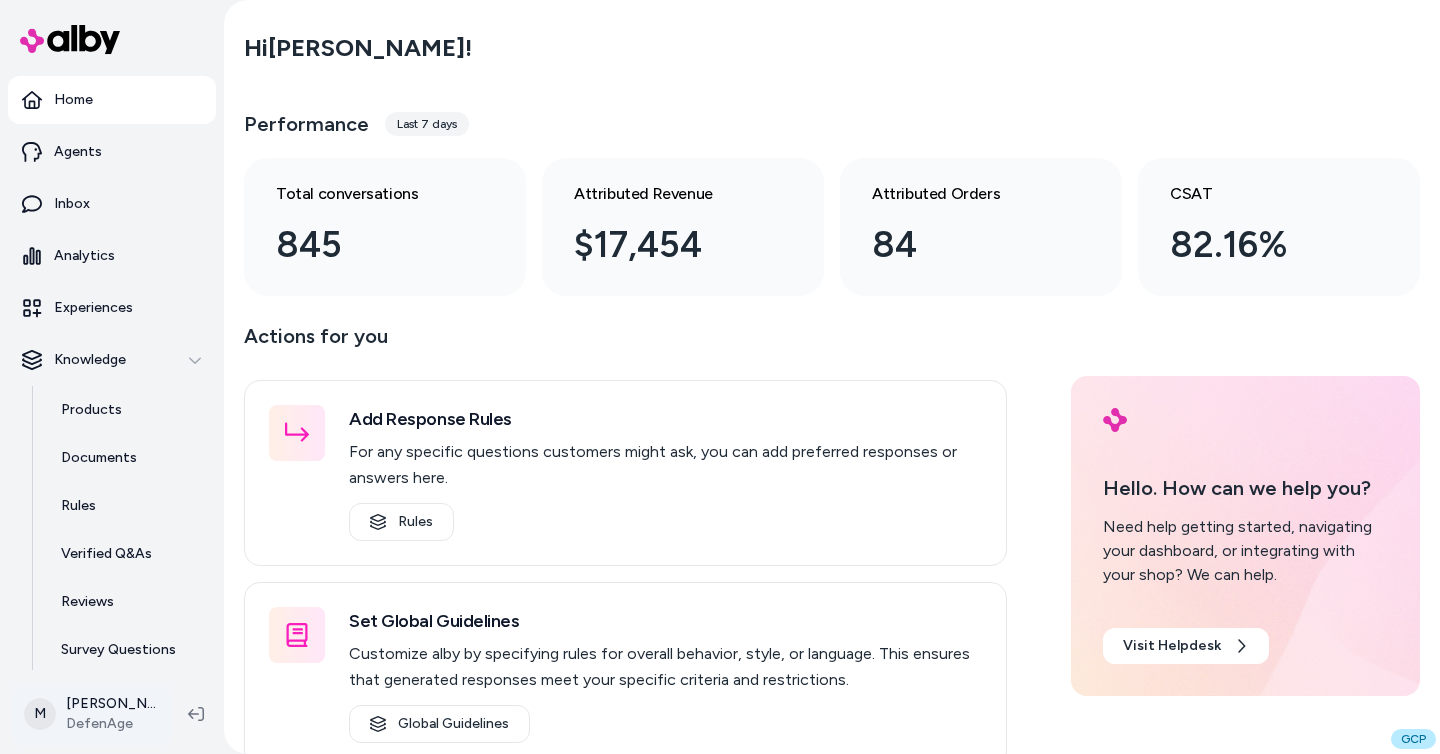 click on "Home Agents Inbox Analytics Experiences Knowledge Products Documents Rules Verified Q&As Reviews Survey Questions Integrations M [PERSON_NAME] DefenAge Hi  [PERSON_NAME] ! Performance Last 7 days Total conversations   845 Attributed Revenue   $17,454 Attributed Orders   84 CSAT   82.16% Actions for you Add Response Rules For any specific questions customers might ask, you can add preferred responses or answers here. Rules Set Global Guidelines Customize alby by specifying rules for overall behavior, style, or language. This ensures that generated responses meet your specific criteria and restrictions. Global Guidelines Configure Experiences Control the shopper-facing experience by choosing where [PERSON_NAME] appears, the types of questions alby can answer (skills), and customizing the look and feel. Experiences Hello. How can we help you? Need help getting started, navigating your dashboard, or integrating with your shop? We can help. Visit Helpdesk  GCP" at bounding box center (720, 377) 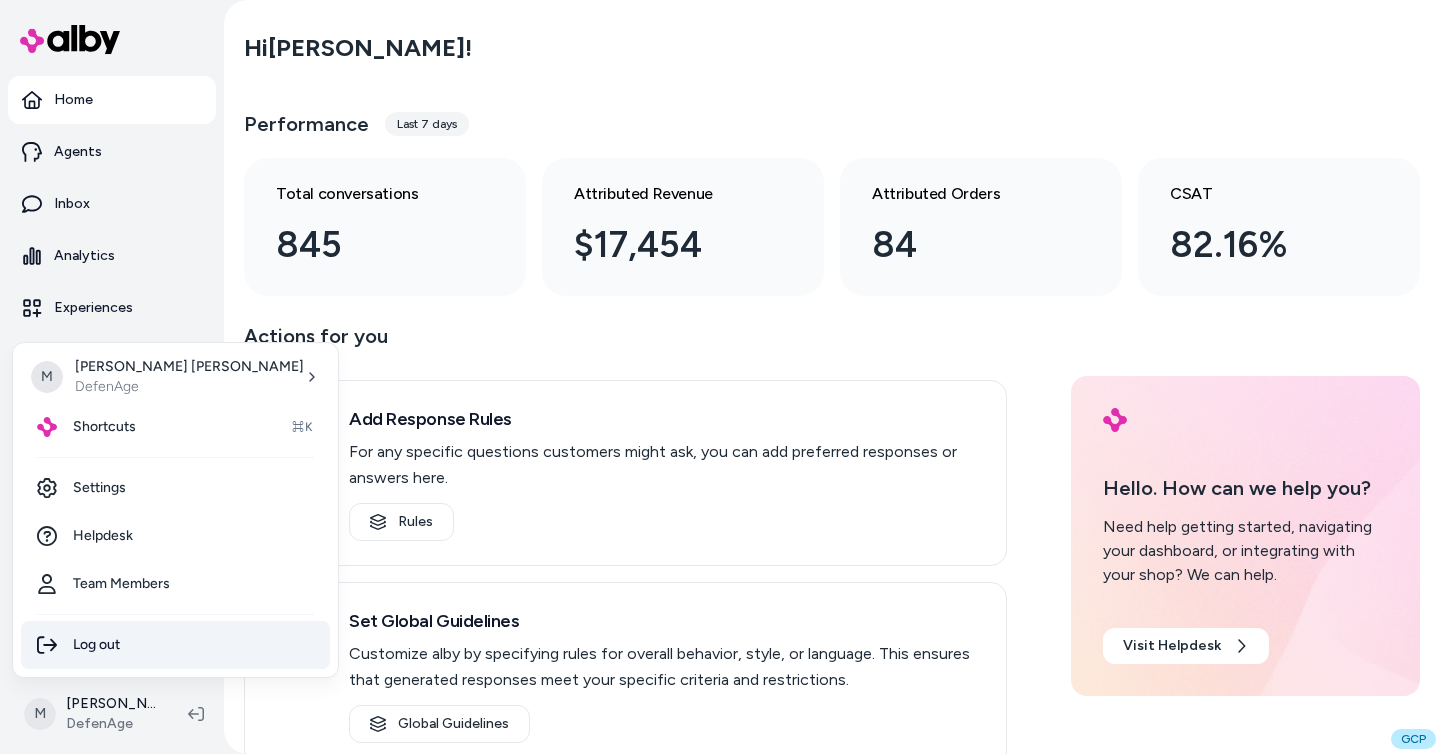 click on "Log out" at bounding box center (175, 645) 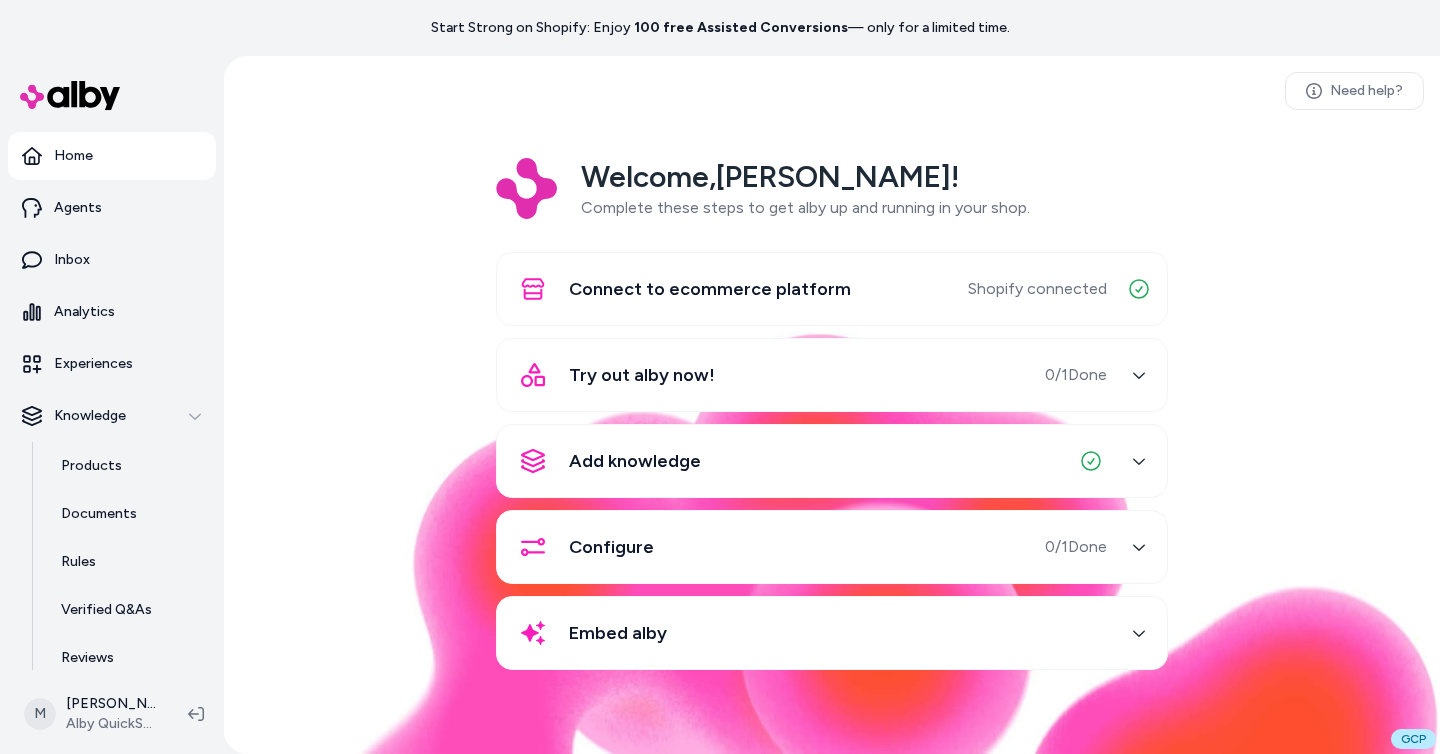 scroll, scrollTop: 0, scrollLeft: 0, axis: both 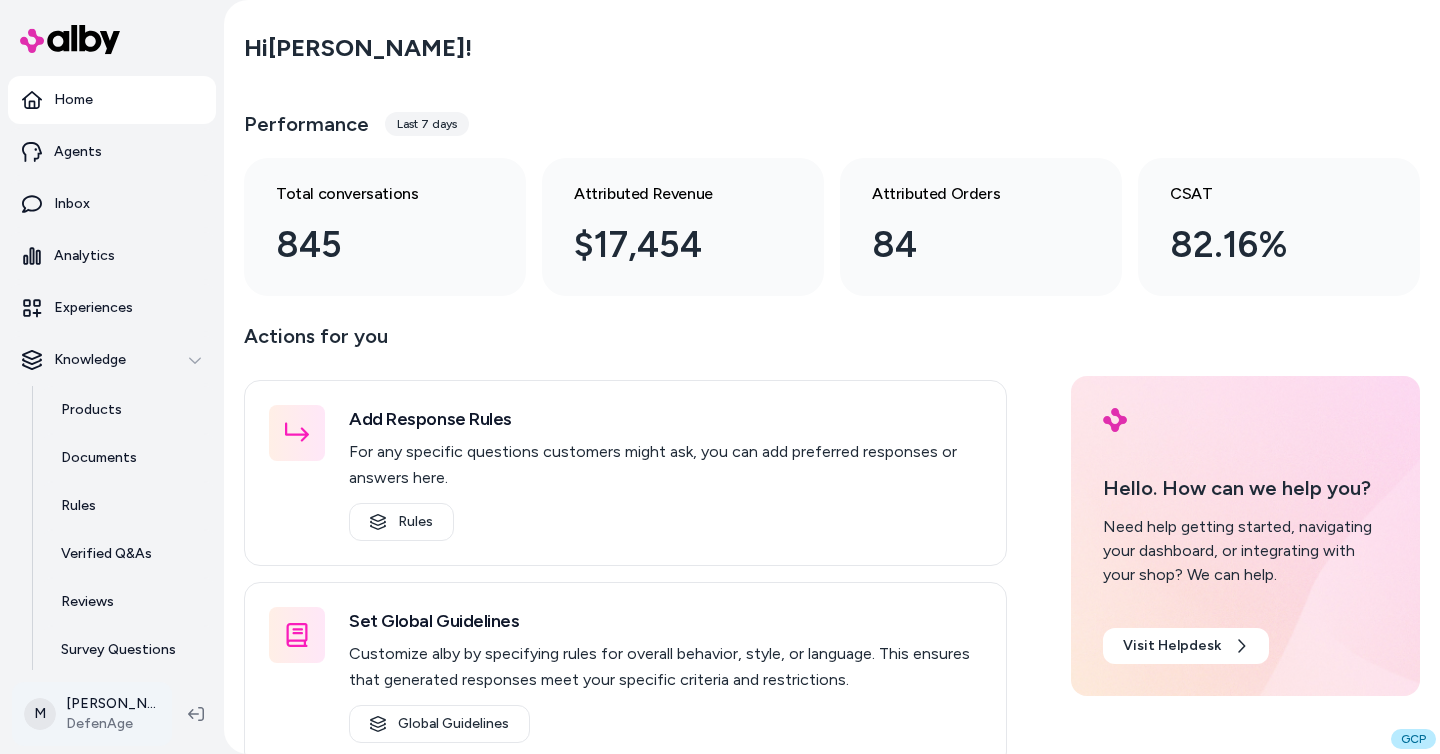 click on "Home Agents Inbox Analytics Experiences Knowledge Products Documents Rules Verified Q&As Reviews Survey Questions Integrations M [PERSON_NAME] DefenAge Hi  [PERSON_NAME] ! Performance Last 7 days Total conversations   845 Attributed Revenue   $17,454 Attributed Orders   84 CSAT   82.16% Actions for you Add Response Rules For any specific questions customers might ask, you can add preferred responses or answers here. Rules Set Global Guidelines Customize alby by specifying rules for overall behavior, style, or language. This ensures that generated responses meet your specific criteria and restrictions. Global Guidelines Configure Experiences Control the shopper-facing experience by choosing where [PERSON_NAME] appears, the types of questions alby can answer (skills), and customizing the look and feel. Experiences Hello. How can we help you? Need help getting started, navigating your dashboard, or integrating with your shop? We can help. Visit Helpdesk  GCP" at bounding box center [720, 377] 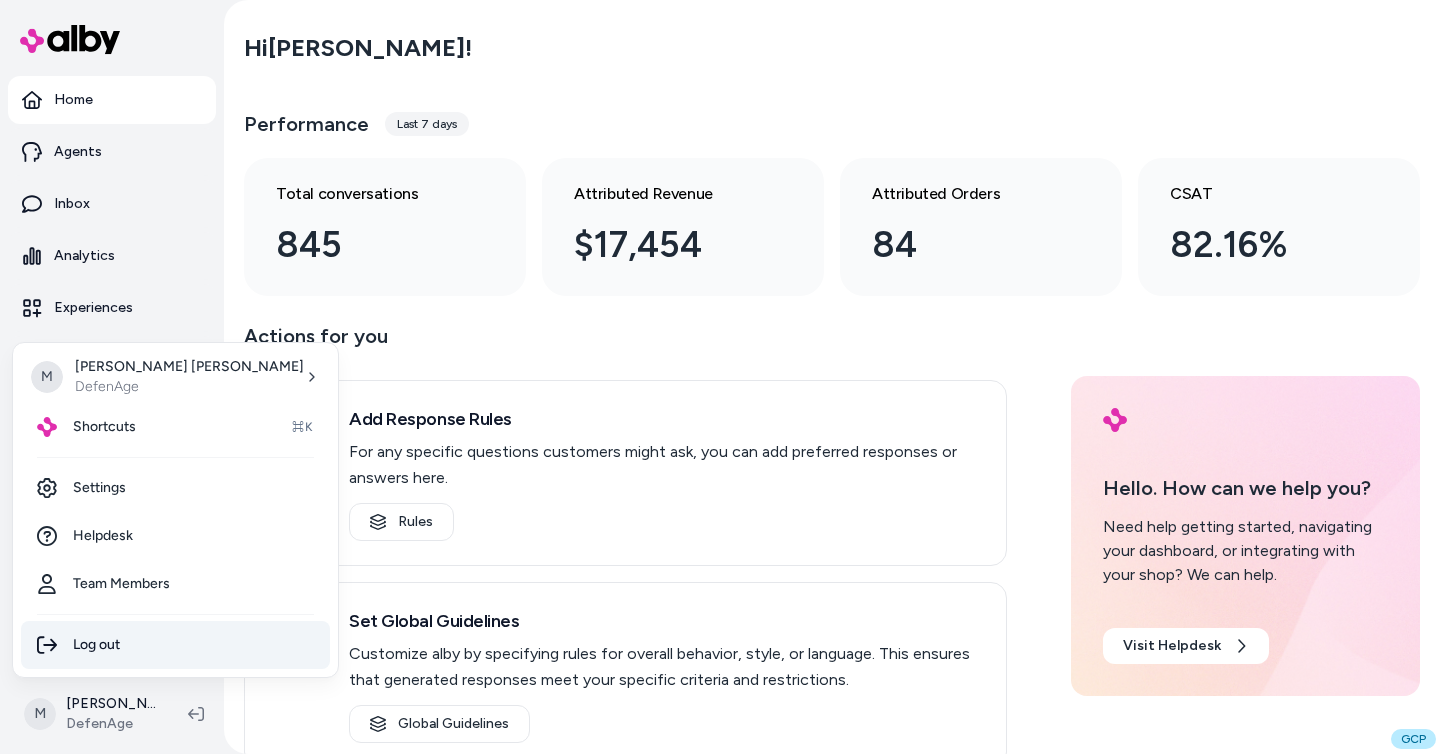 click on "Log out" at bounding box center (175, 645) 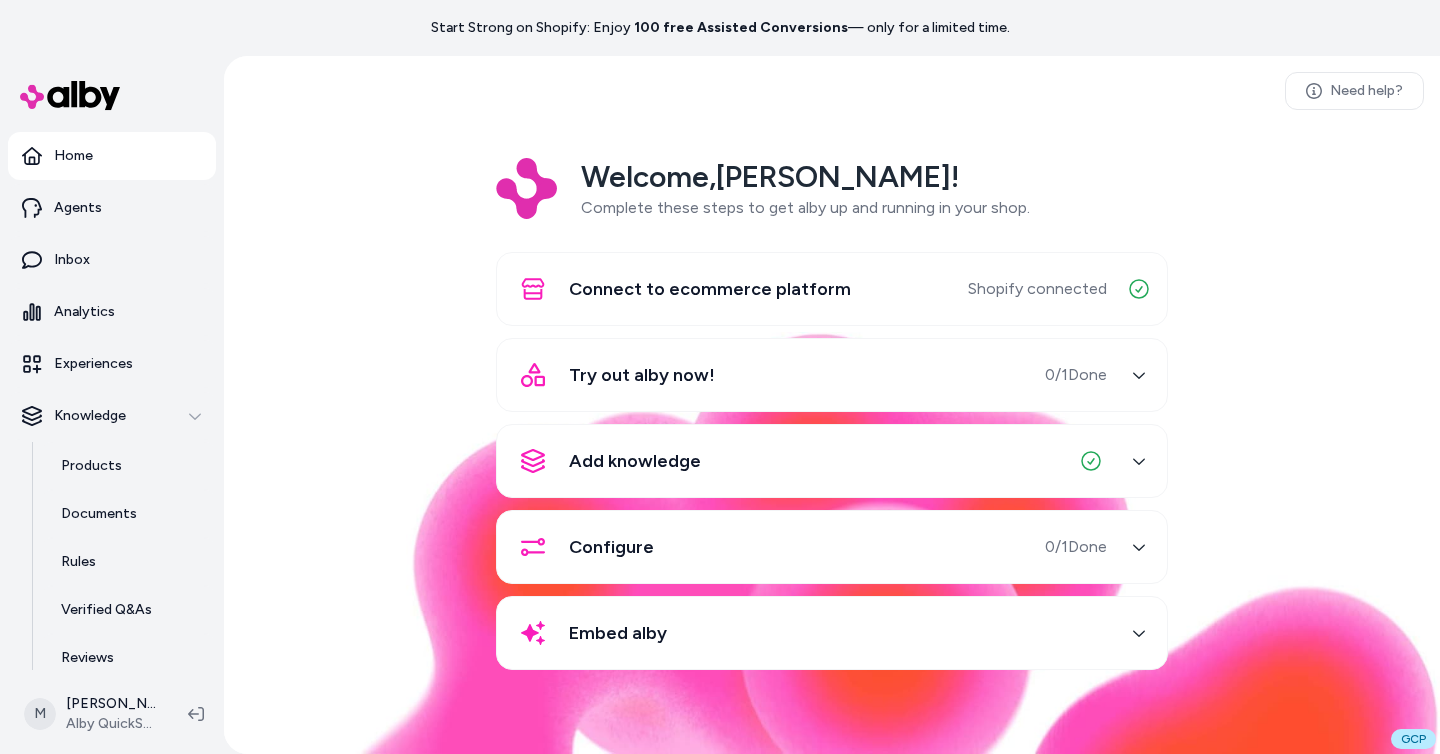 scroll, scrollTop: 0, scrollLeft: 0, axis: both 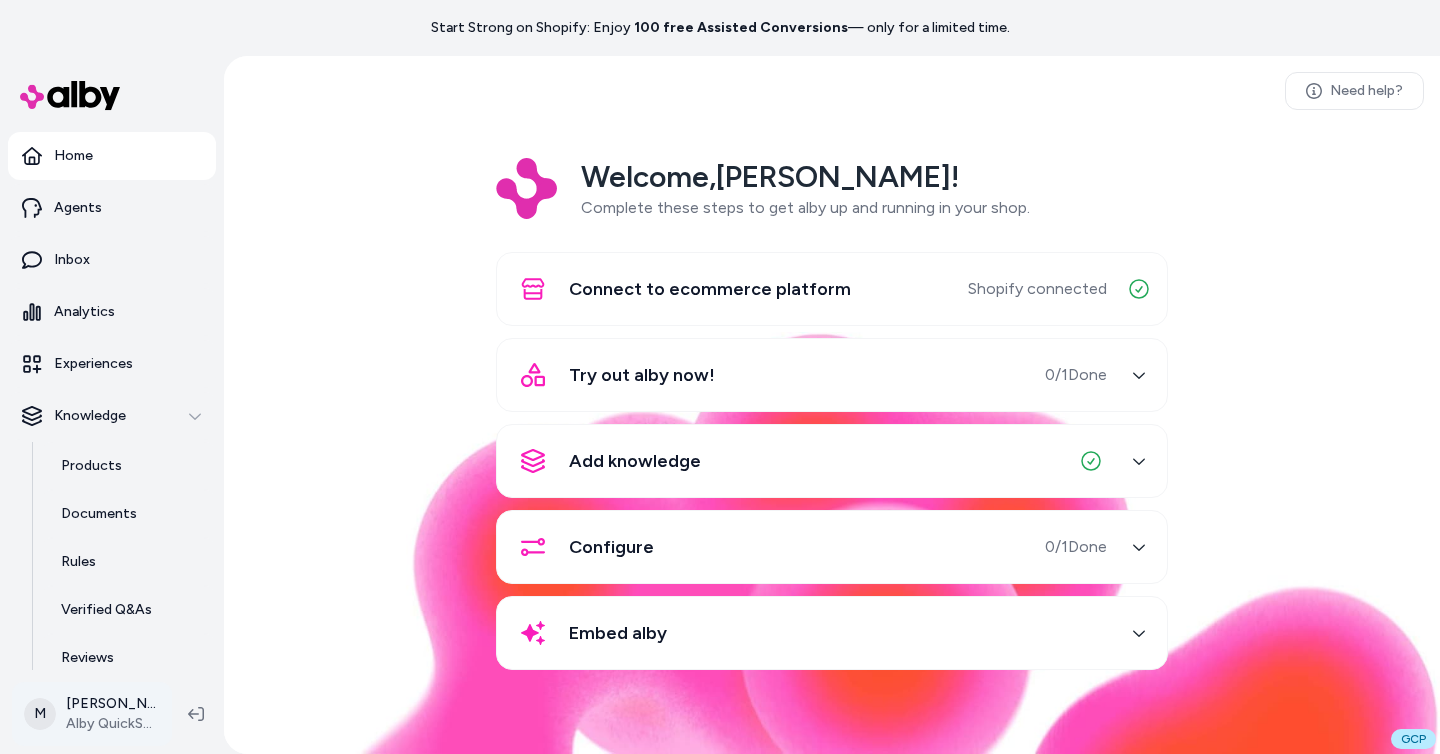 click on "Start Strong on Shopify: Enjoy   100 free Assisted Conversions  — only for a limited time. Home Agents Inbox Analytics Experiences Knowledge Products Documents Rules Verified Q&As Reviews Survey Questions Integrations M Matt McKinney Alby QuickStart Store Need help? Welcome,  Matt ! Complete these steps to get alby up and running in your shop. Connect to ecommerce platform Shopify connected   Try out alby now! 0 / 1  Done Add knowledge Configure 0 / 1  Done Embed alby GCP" at bounding box center (720, 377) 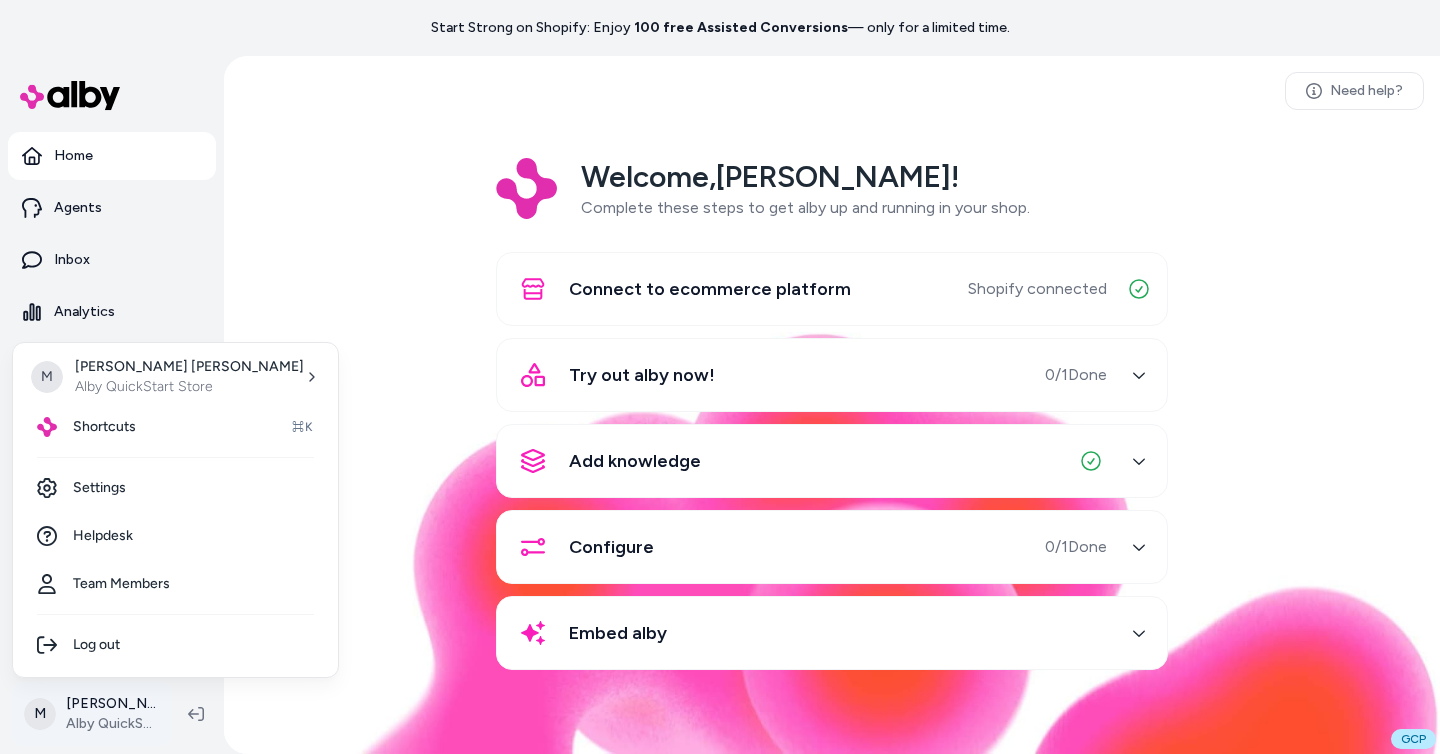 click on "Start Strong on Shopify: Enjoy   100 free Assisted Conversions  — only for a limited time. Home Agents Inbox Analytics Experiences Knowledge Products Documents Rules Verified Q&As Reviews Survey Questions Integrations M Matt McKinney Alby QuickStart Store Need help? Welcome,  Matt ! Complete these steps to get alby up and running in your shop. Connect to ecommerce platform Shopify connected   Try out alby now! 0 / 1  Done Add knowledge Configure 0 / 1  Done Embed alby GCP M Matt   McKinney Alby QuickStart Store Shortcuts ⌘K Settings Helpdesk Team Members Log out" at bounding box center [720, 377] 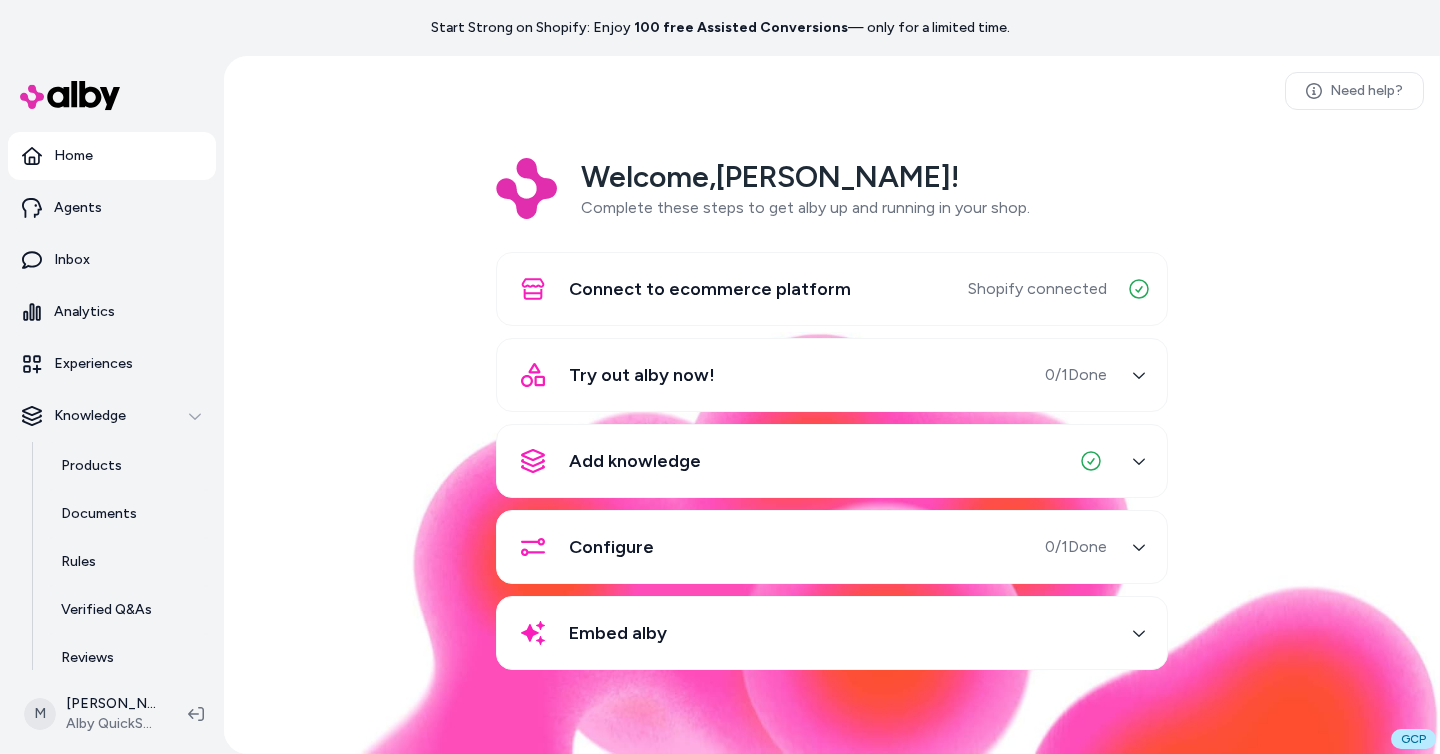 type 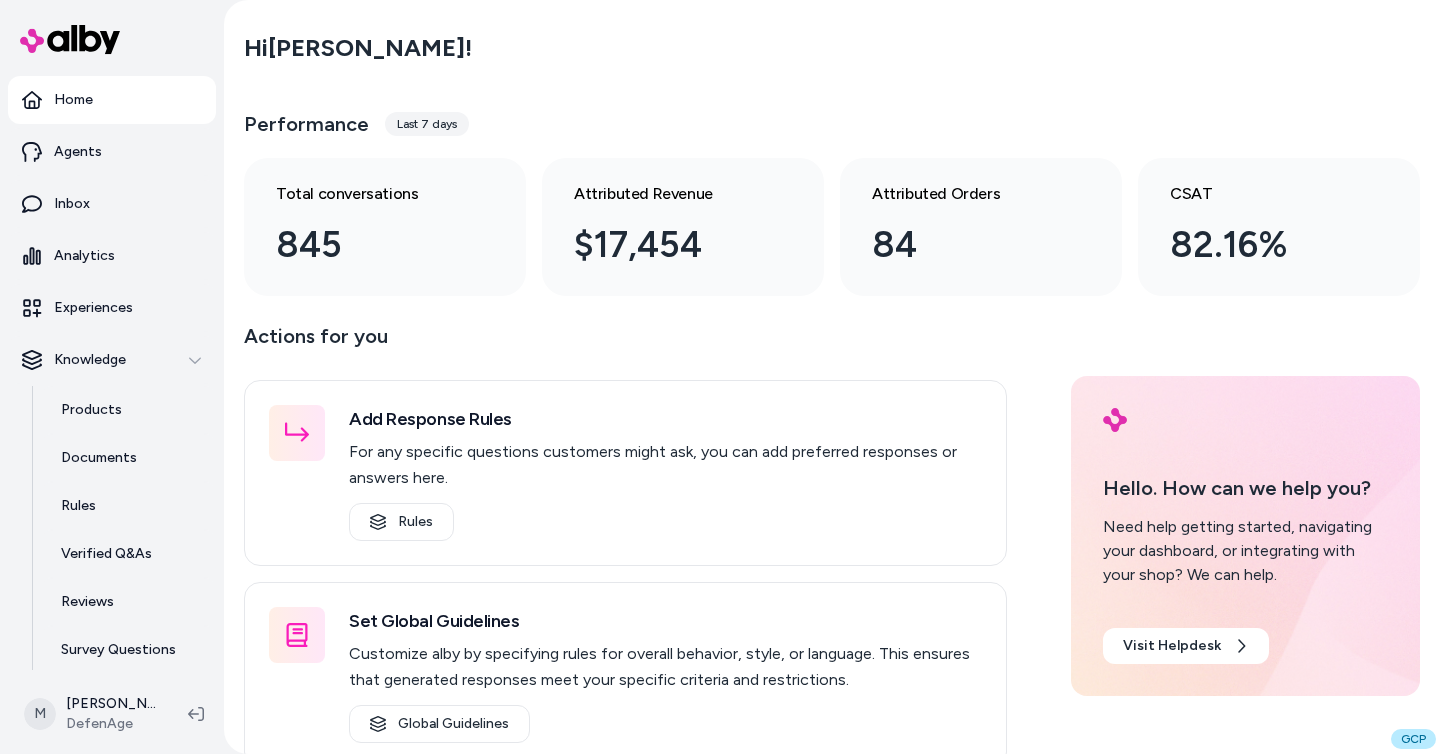 scroll, scrollTop: 0, scrollLeft: 0, axis: both 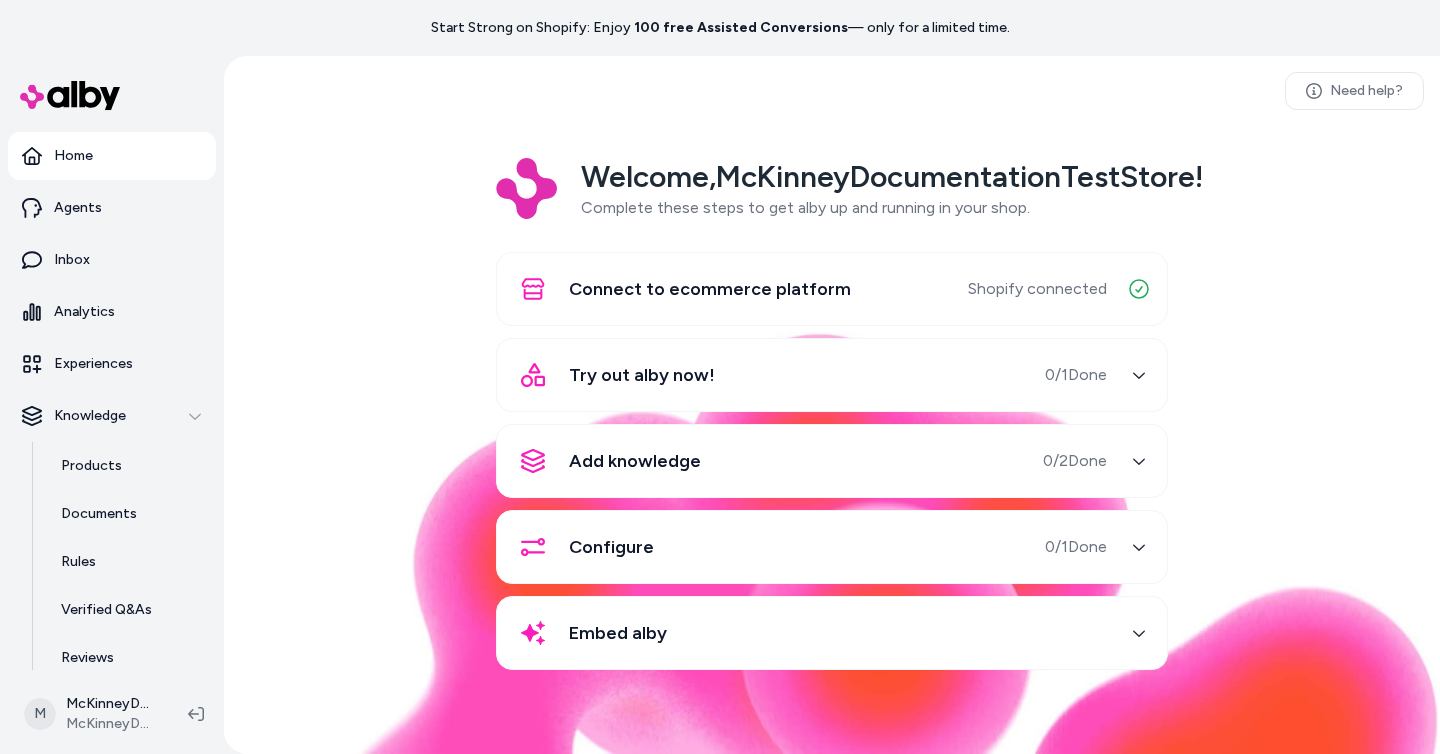 click on "100 free Assisted Conversions" at bounding box center [741, 27] 